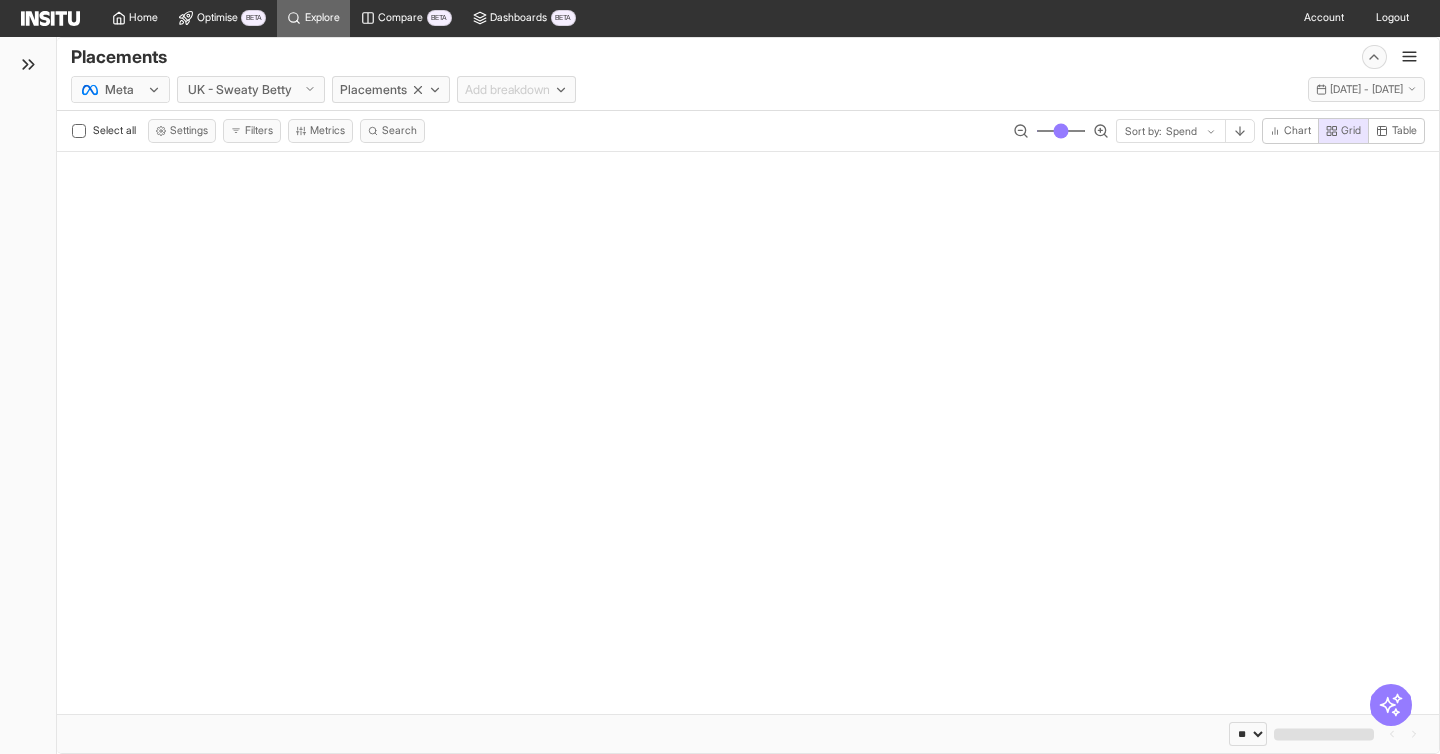 select on "**" 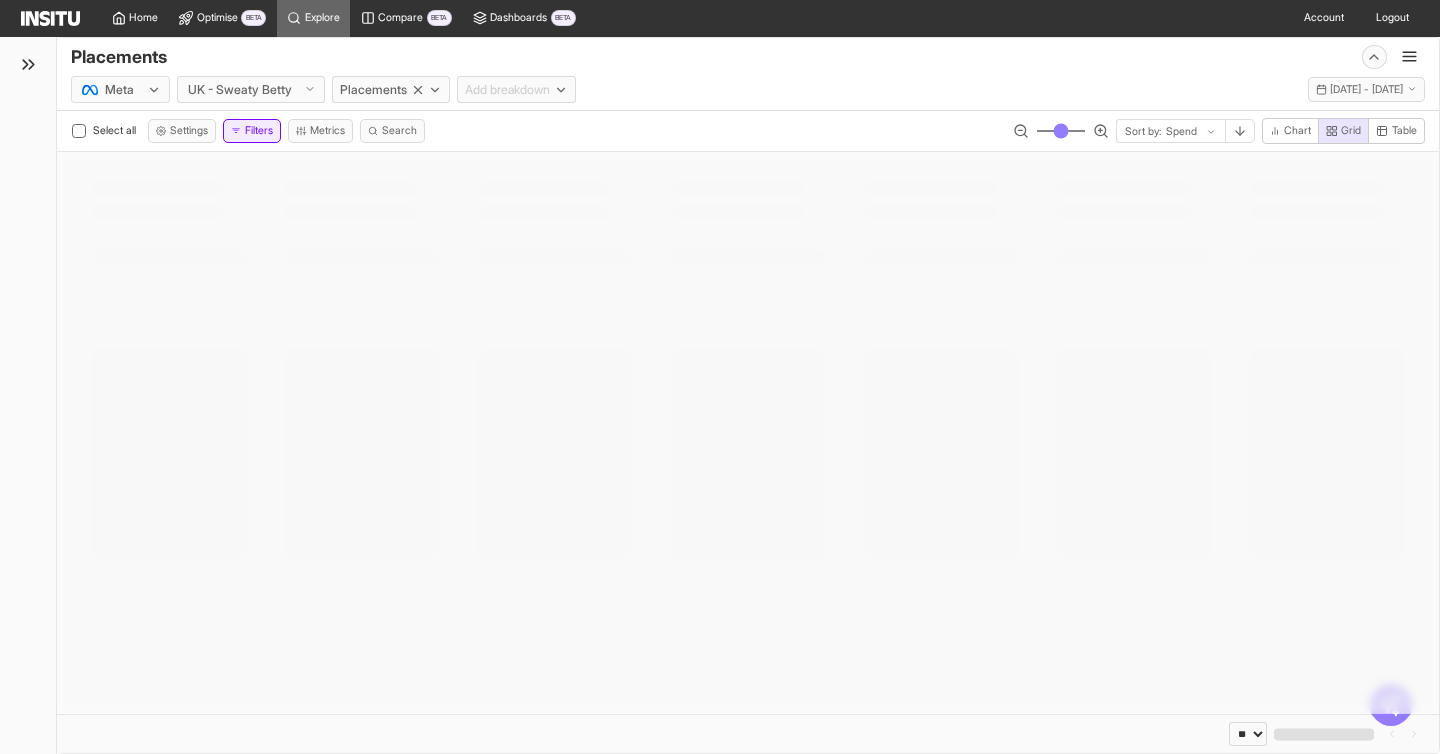 click on "Filters" at bounding box center (252, 131) 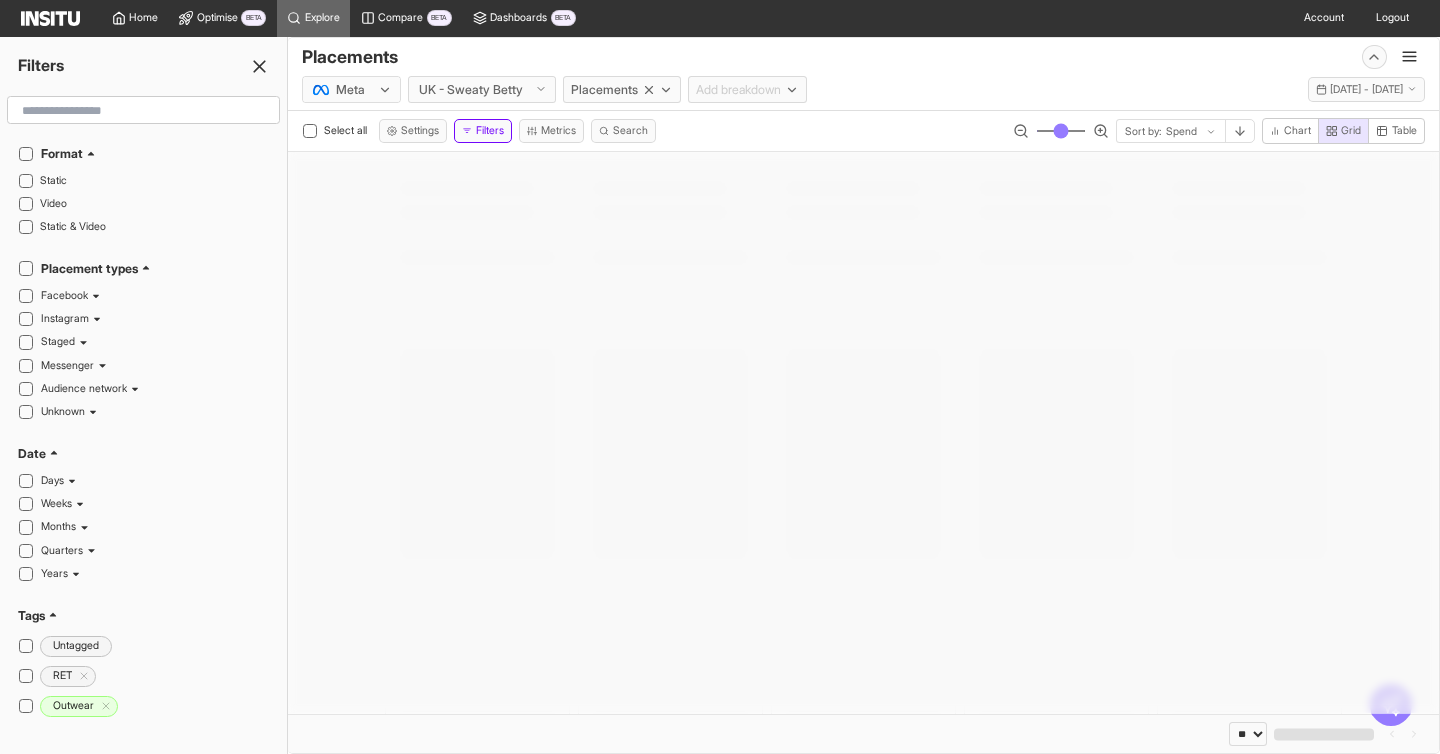 click at bounding box center (143, 111) 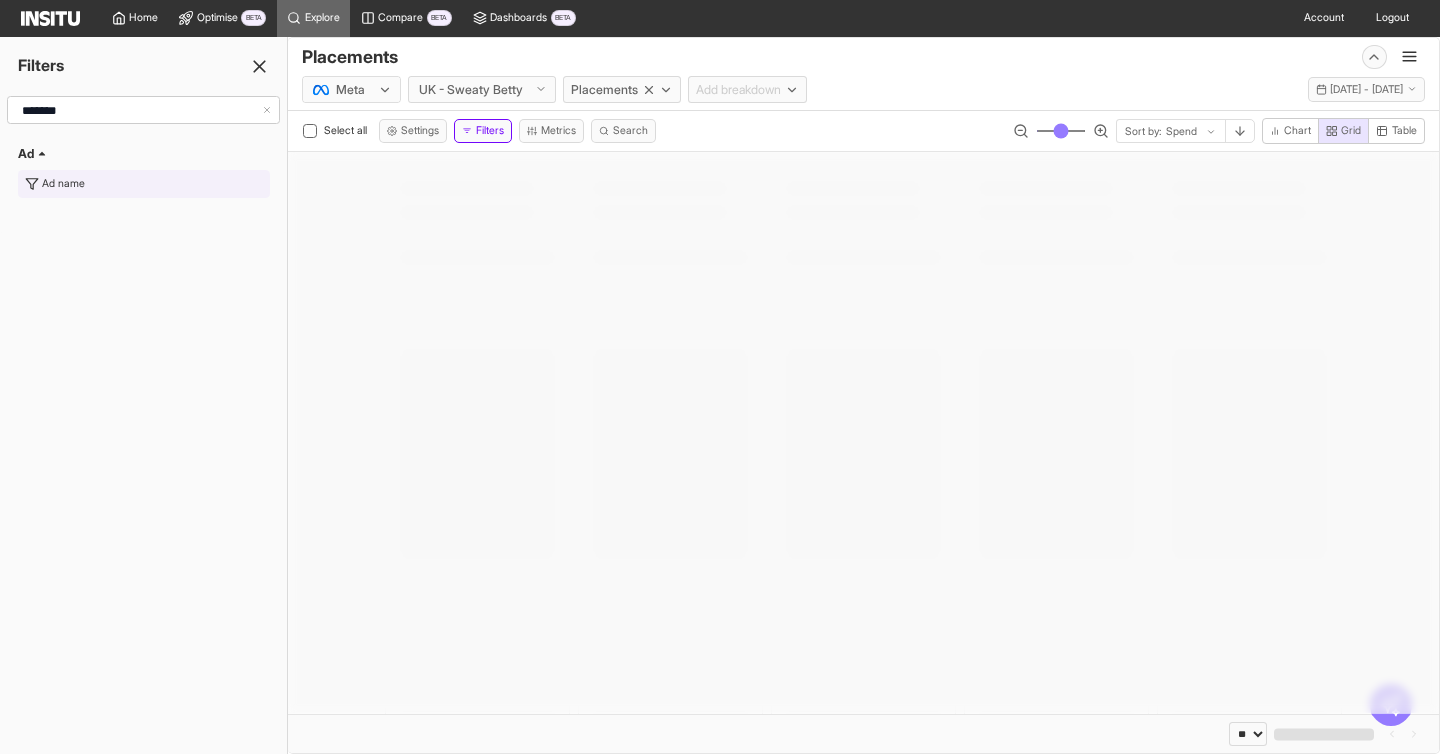 type on "*******" 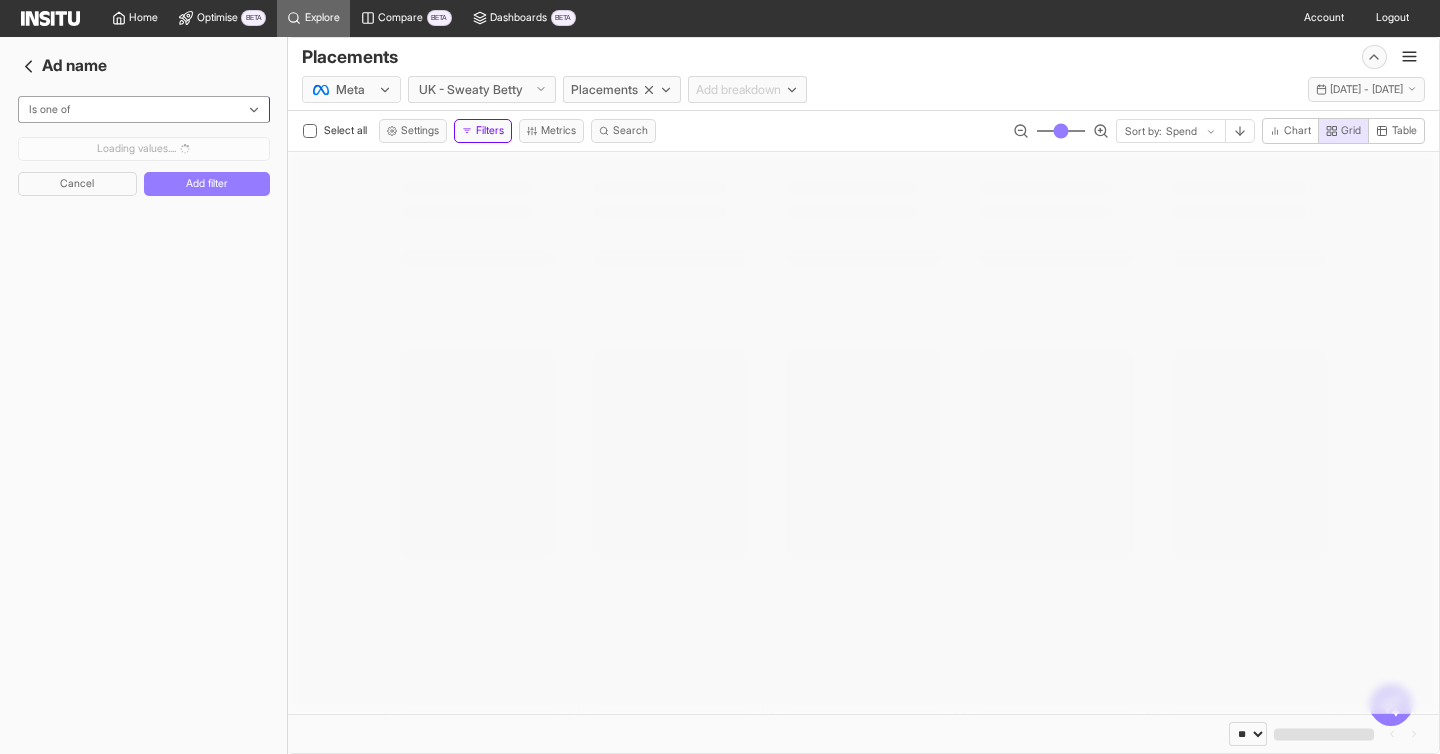 click at bounding box center (132, 110) 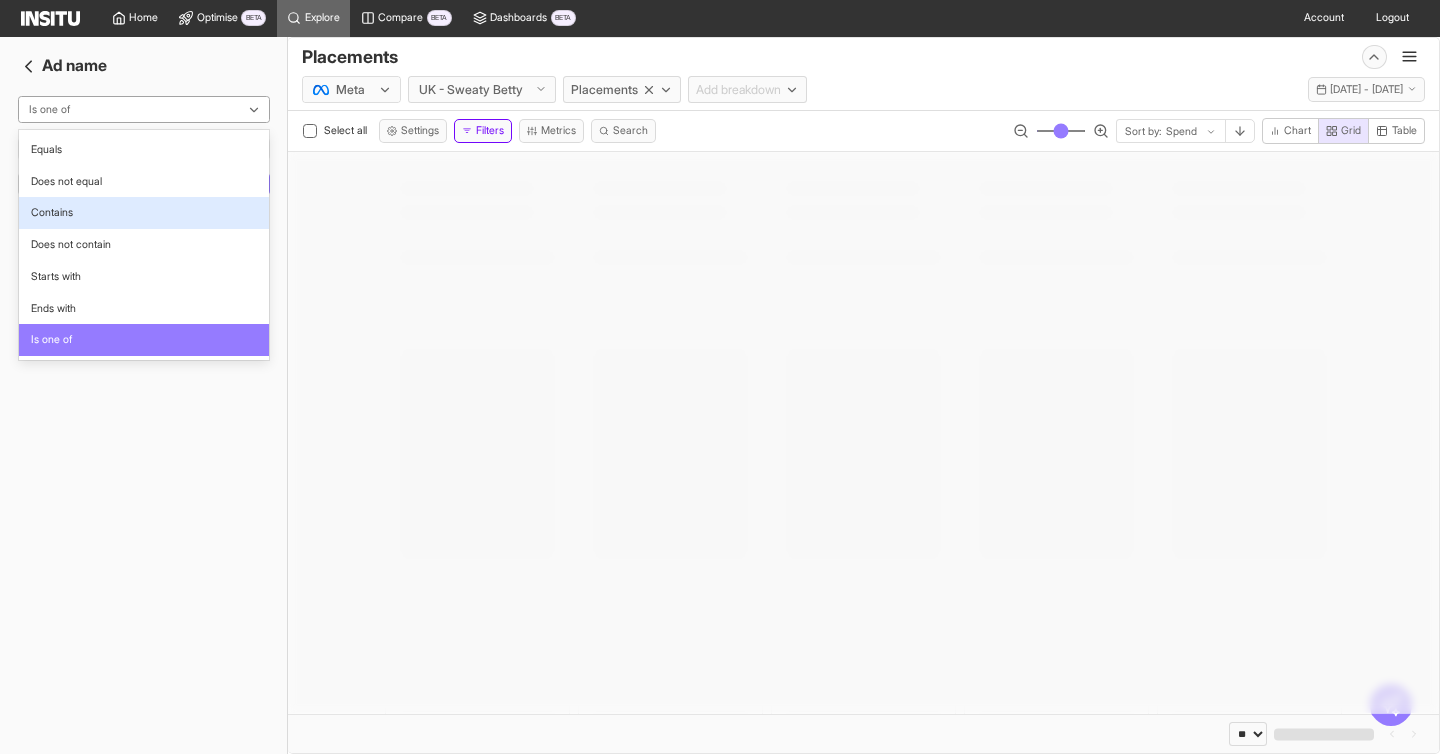 click on "Contains" at bounding box center (144, 213) 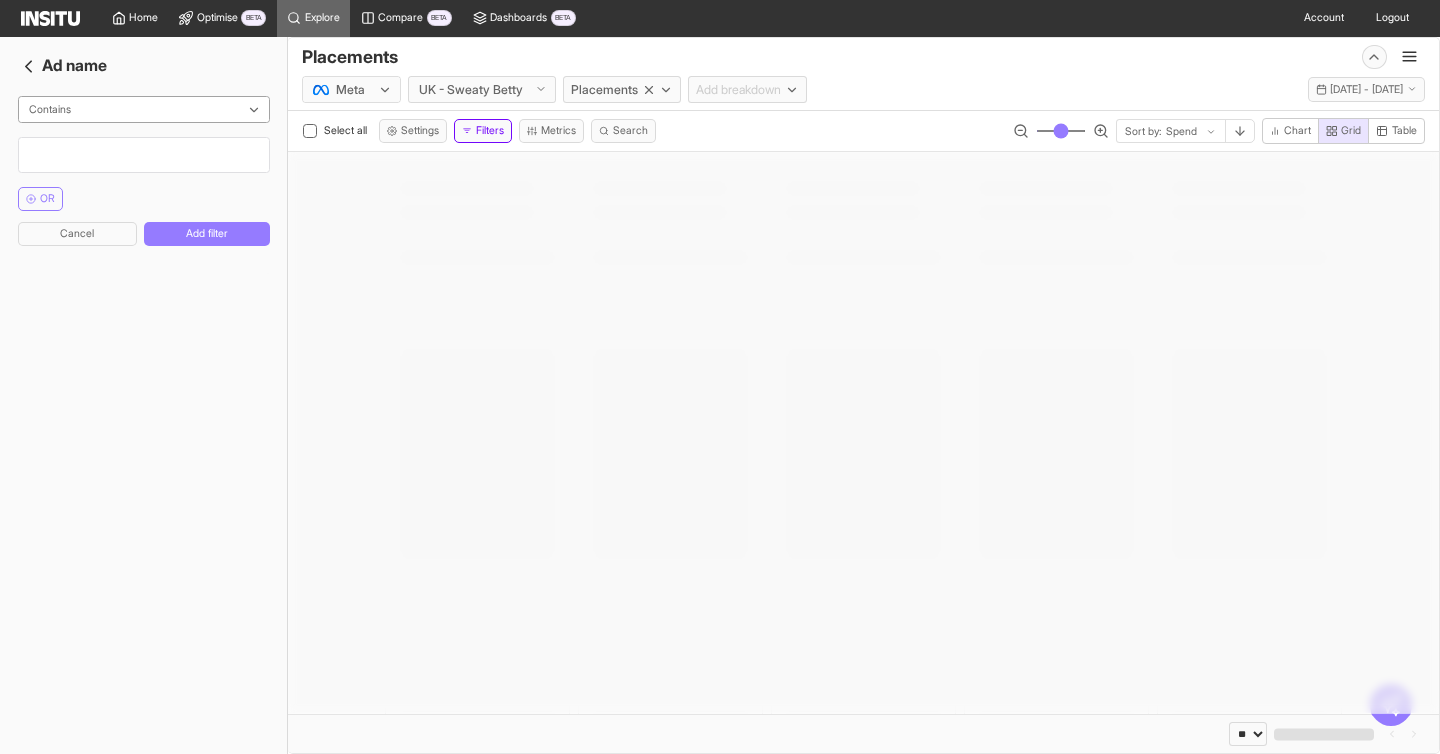 click at bounding box center (144, 155) 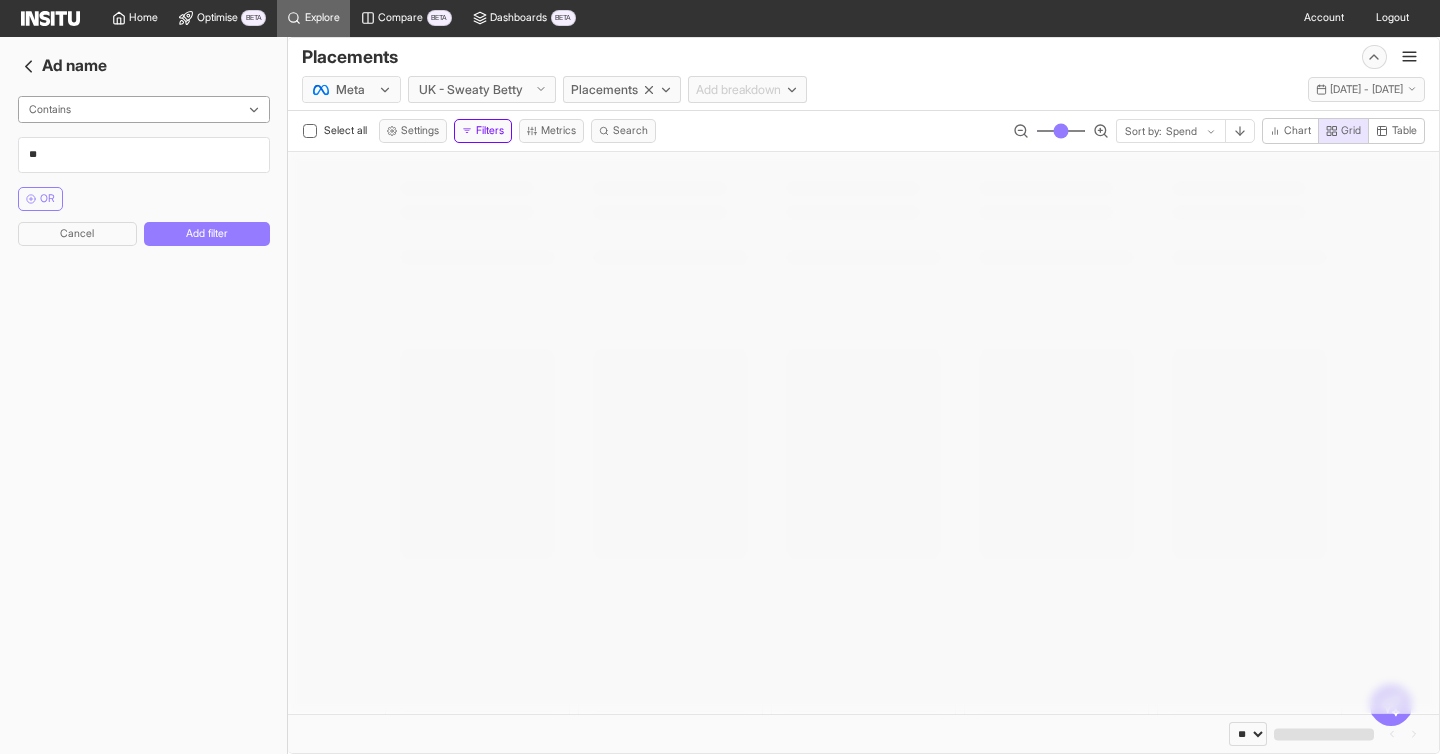 type on "*" 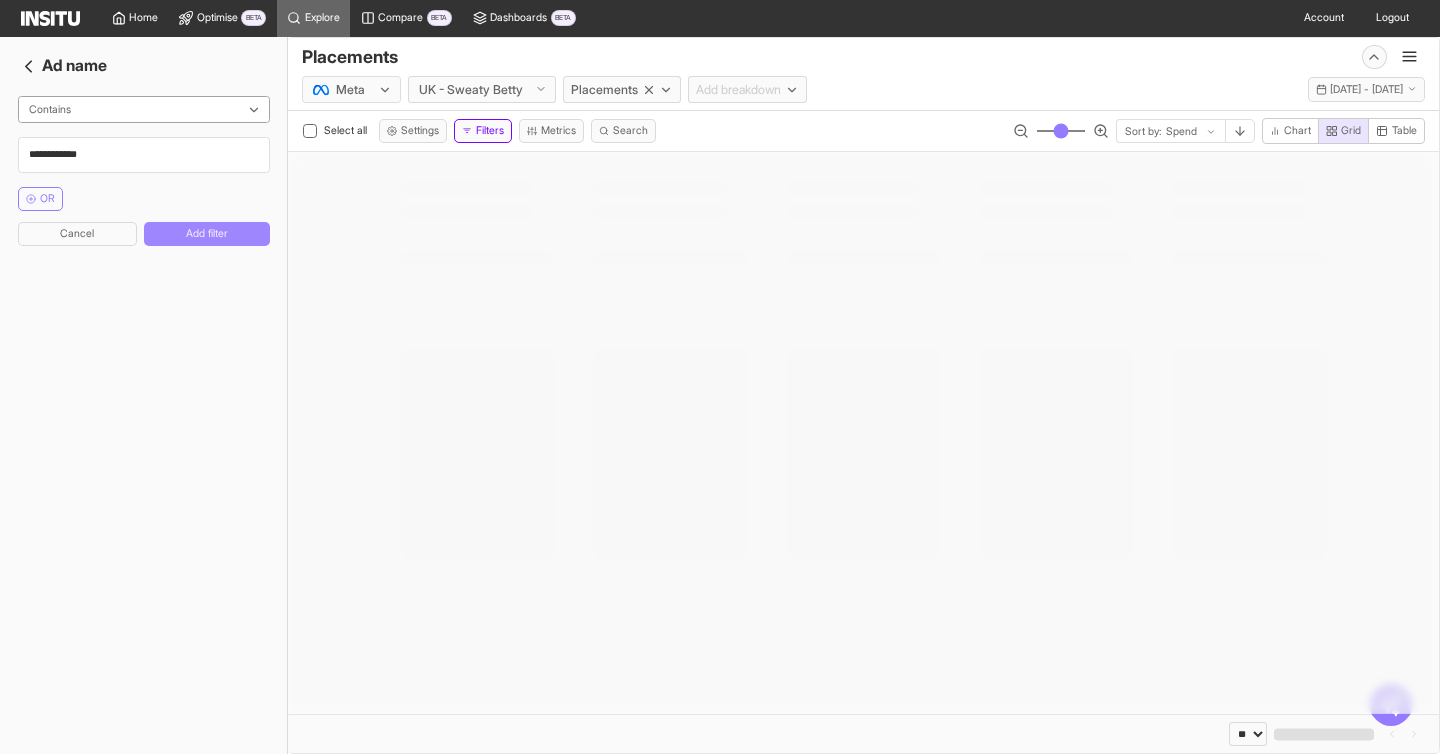 type on "**********" 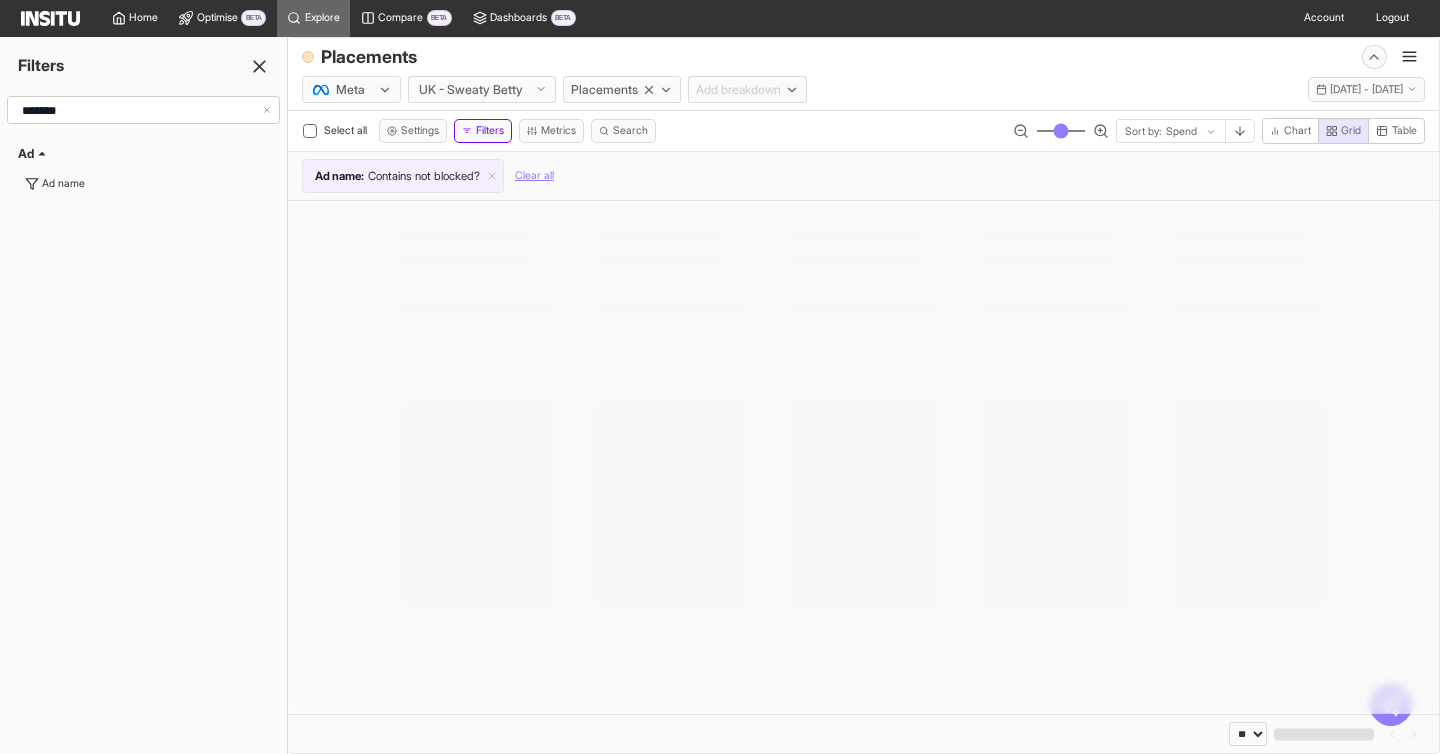 click at bounding box center (863, 457) 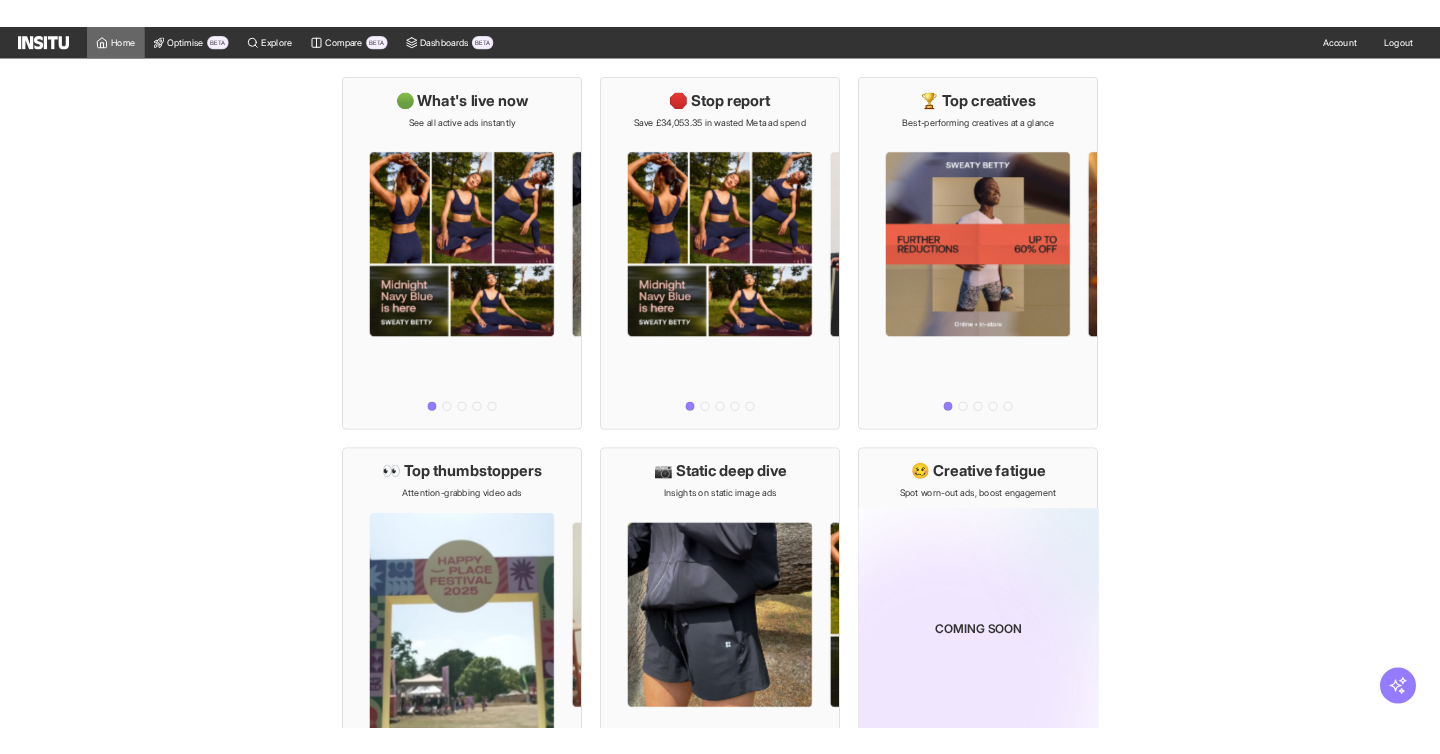 scroll, scrollTop: 0, scrollLeft: 0, axis: both 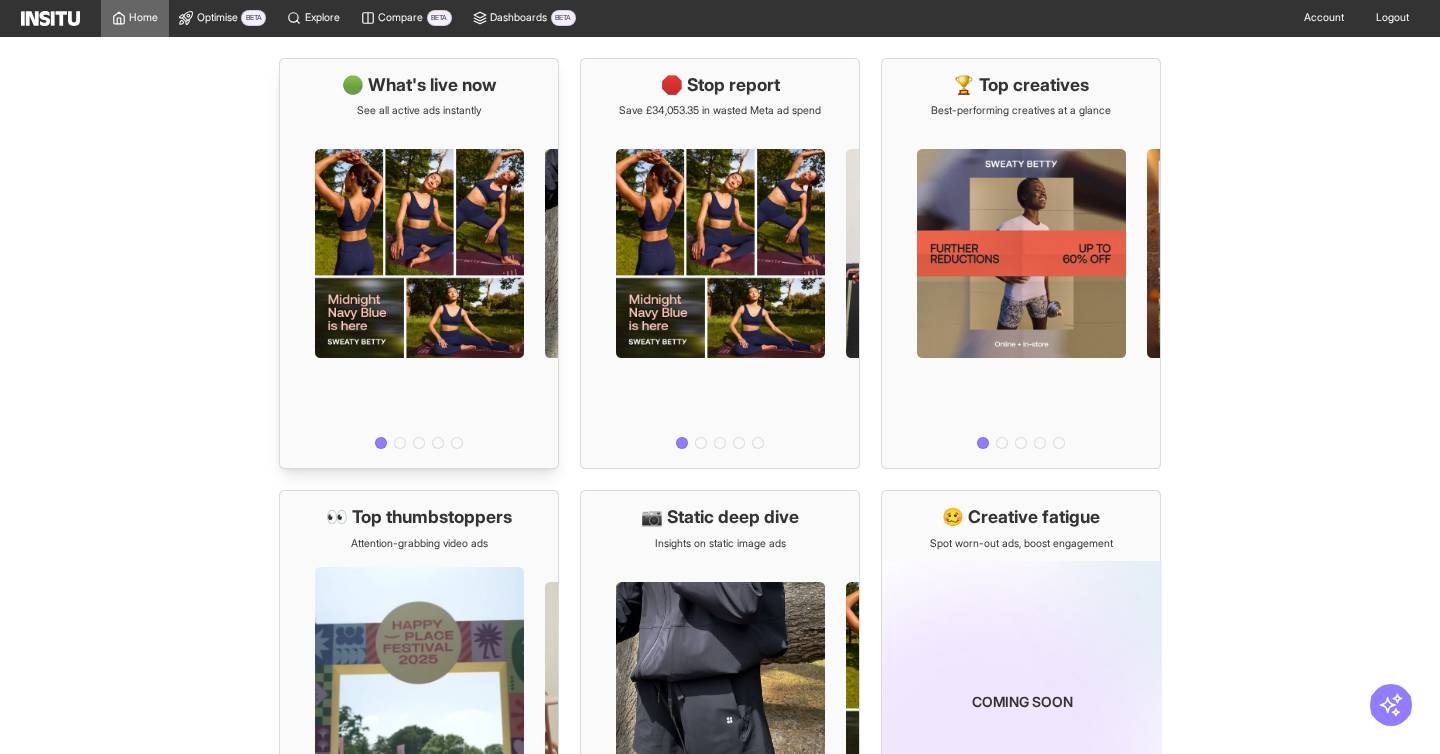 click on "🟢 What's live now" at bounding box center (419, 85) 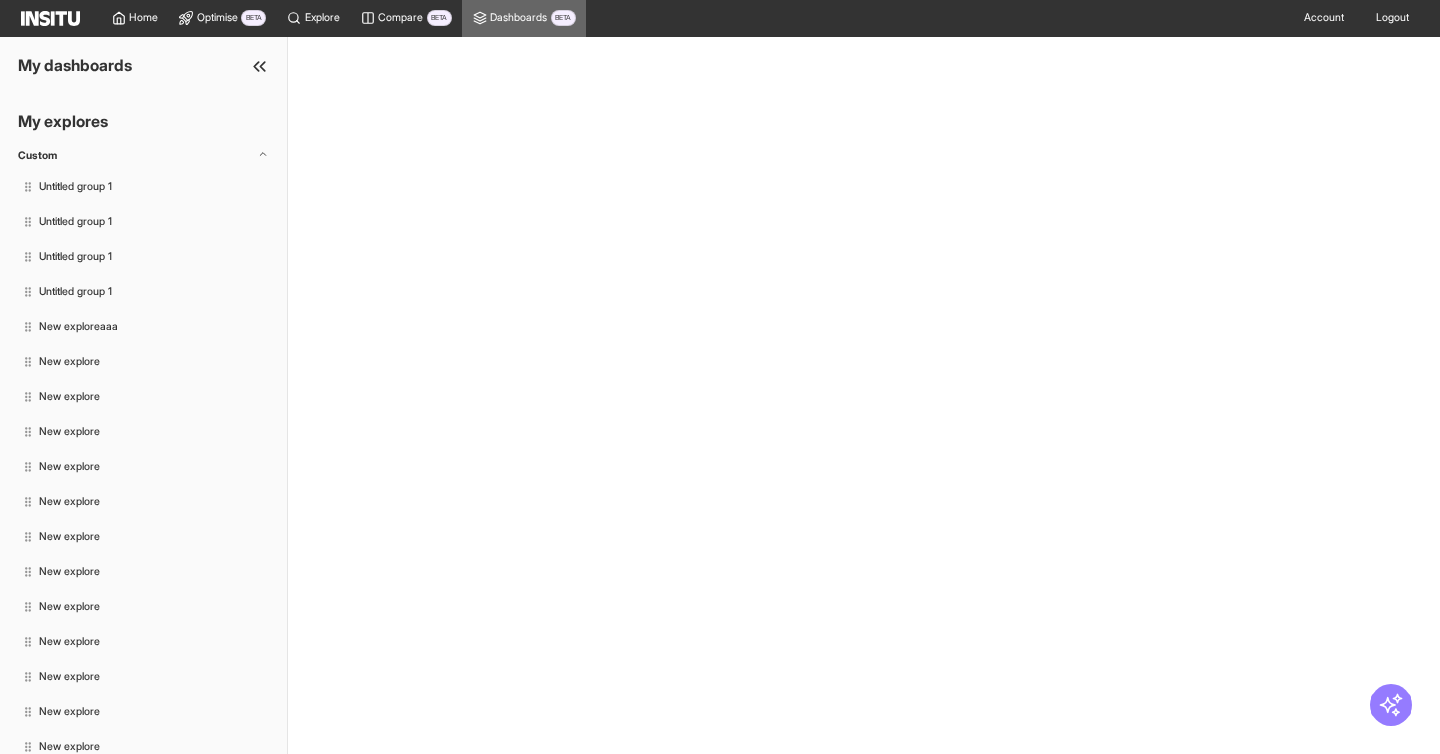 select on "**" 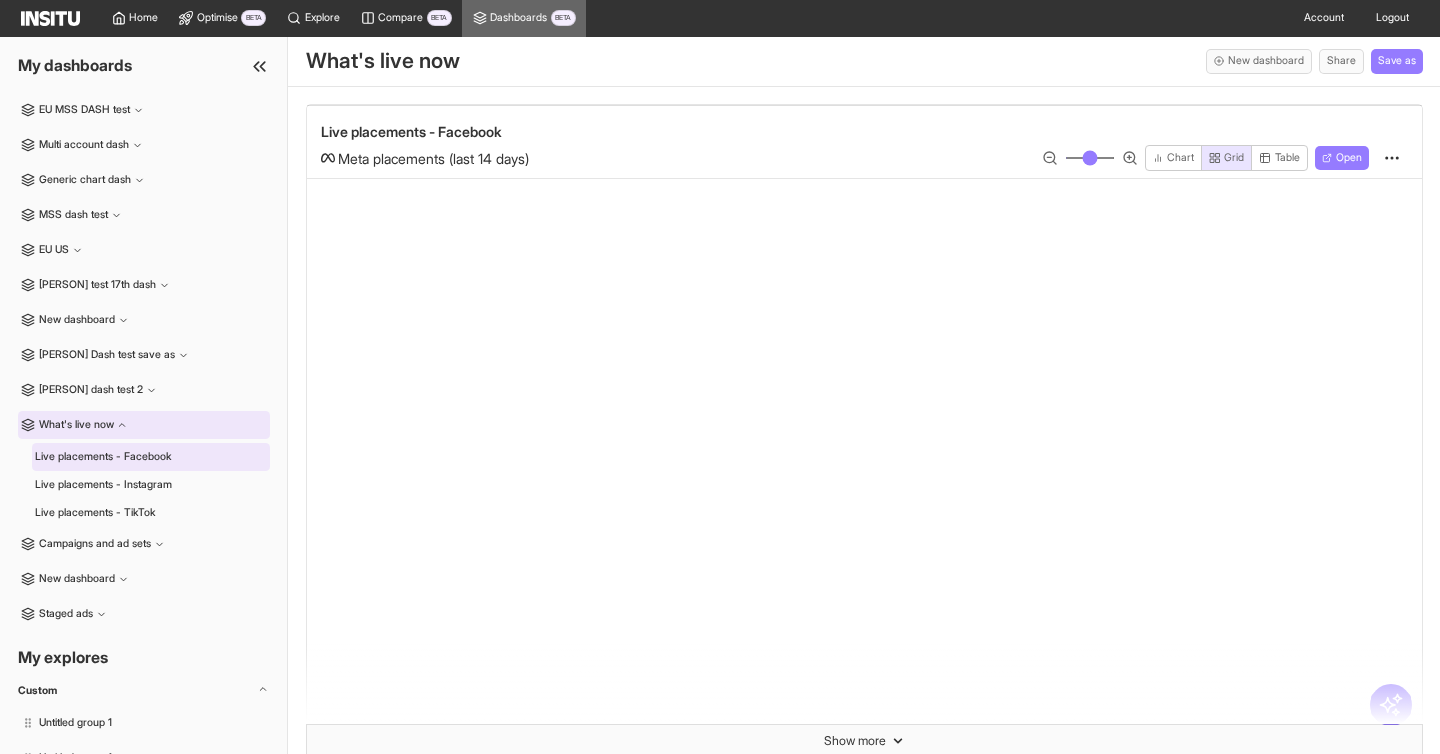 select on "**" 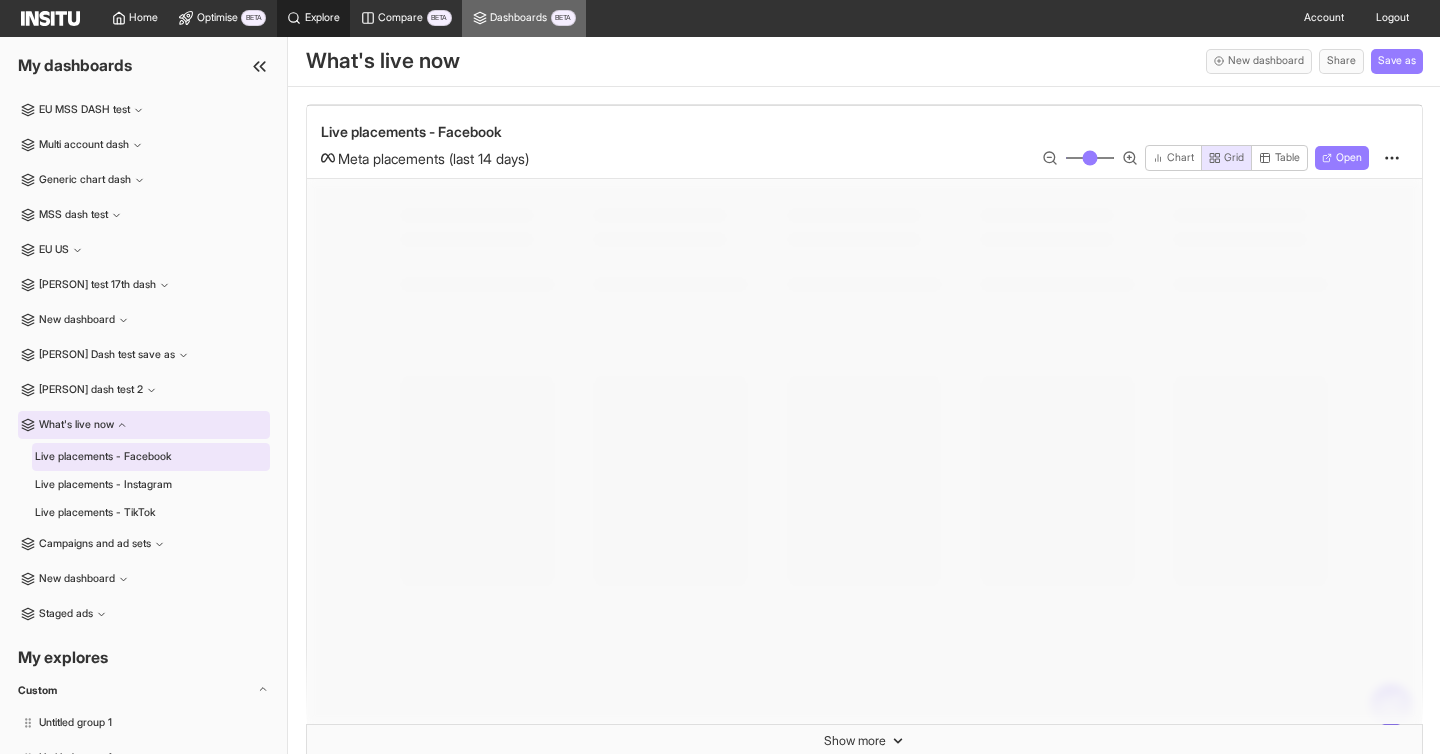 click on "Explore" at bounding box center (314, 18) 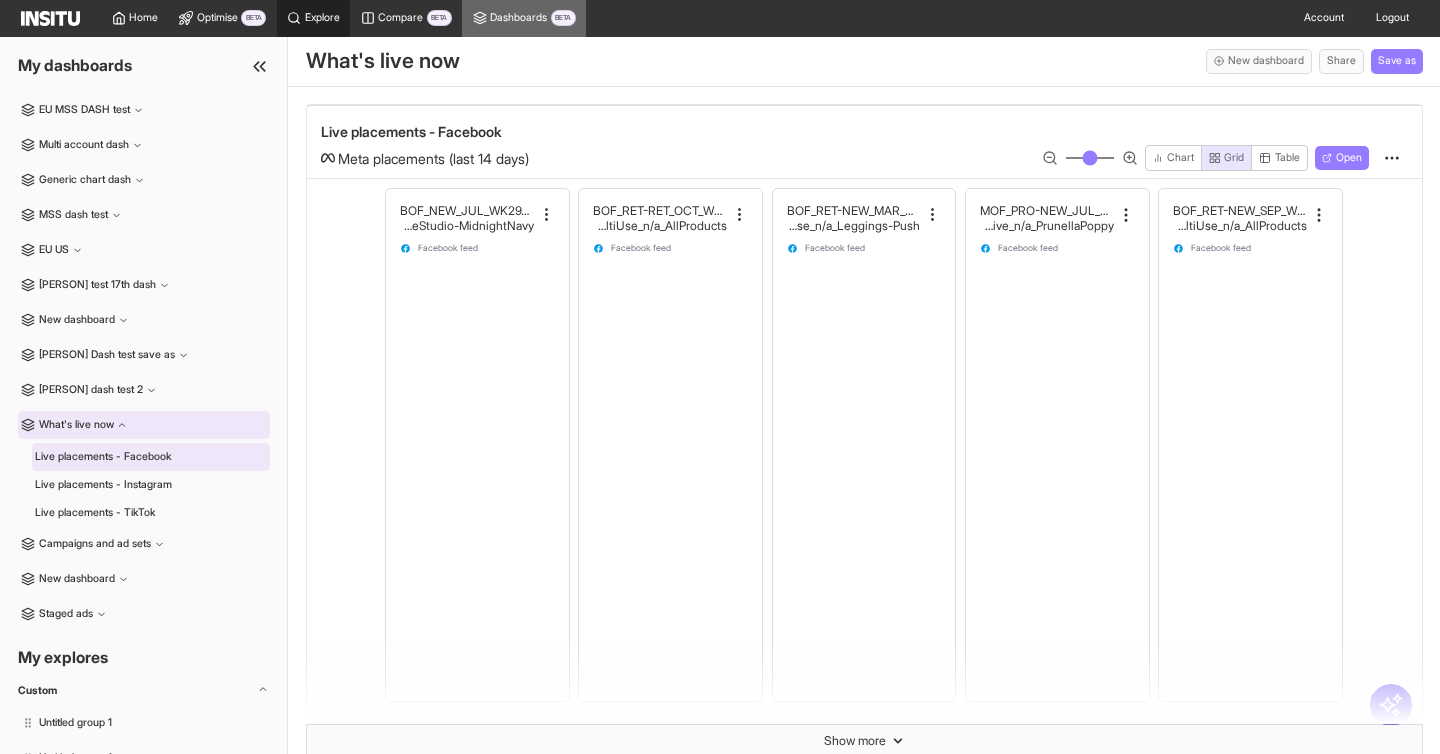 select on "**" 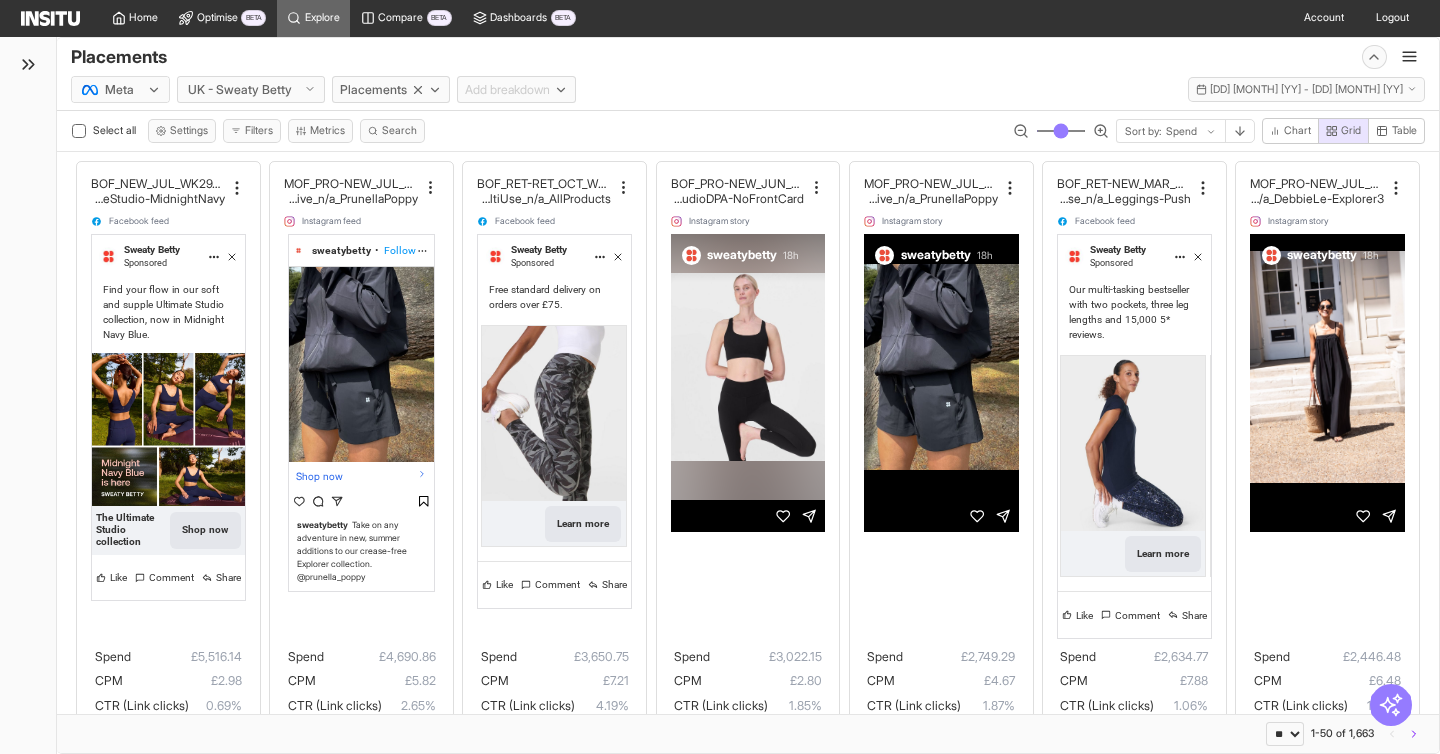 click 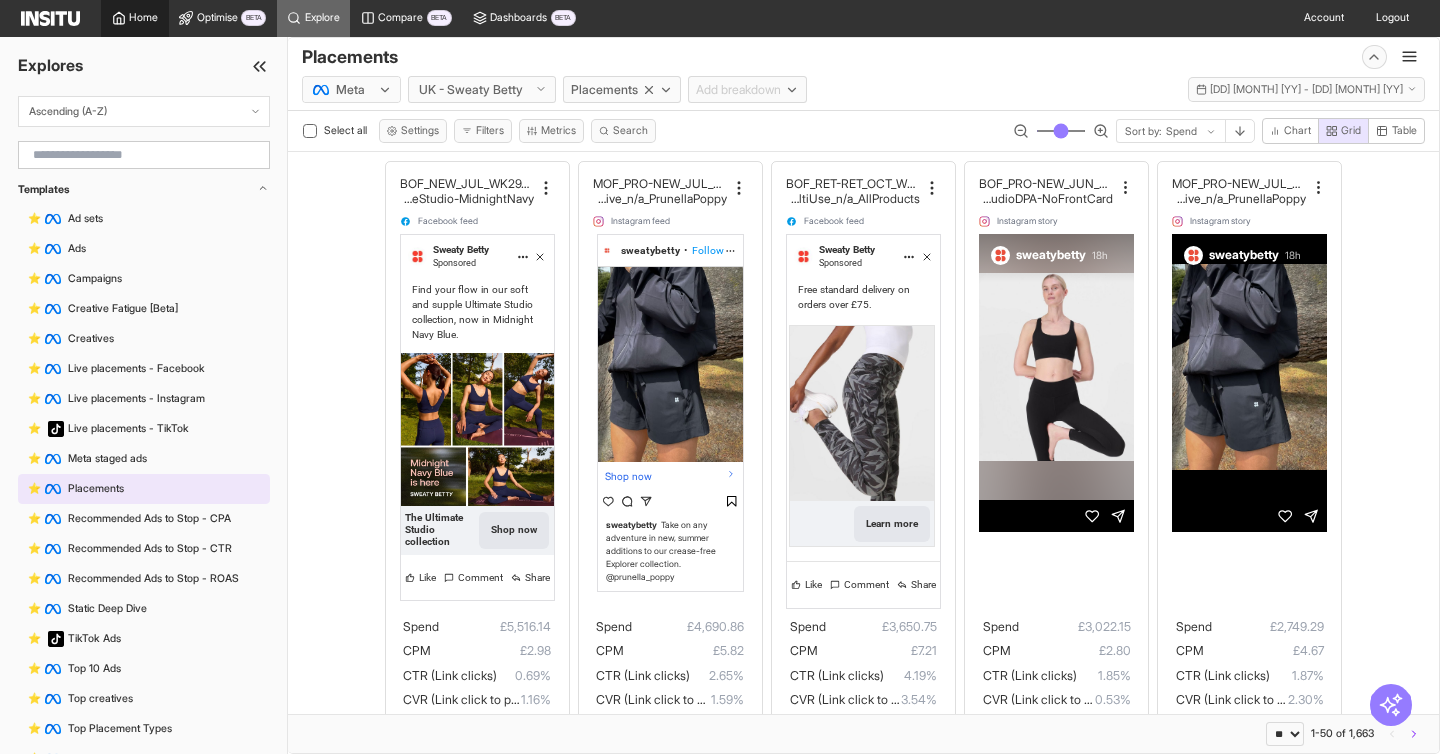 click 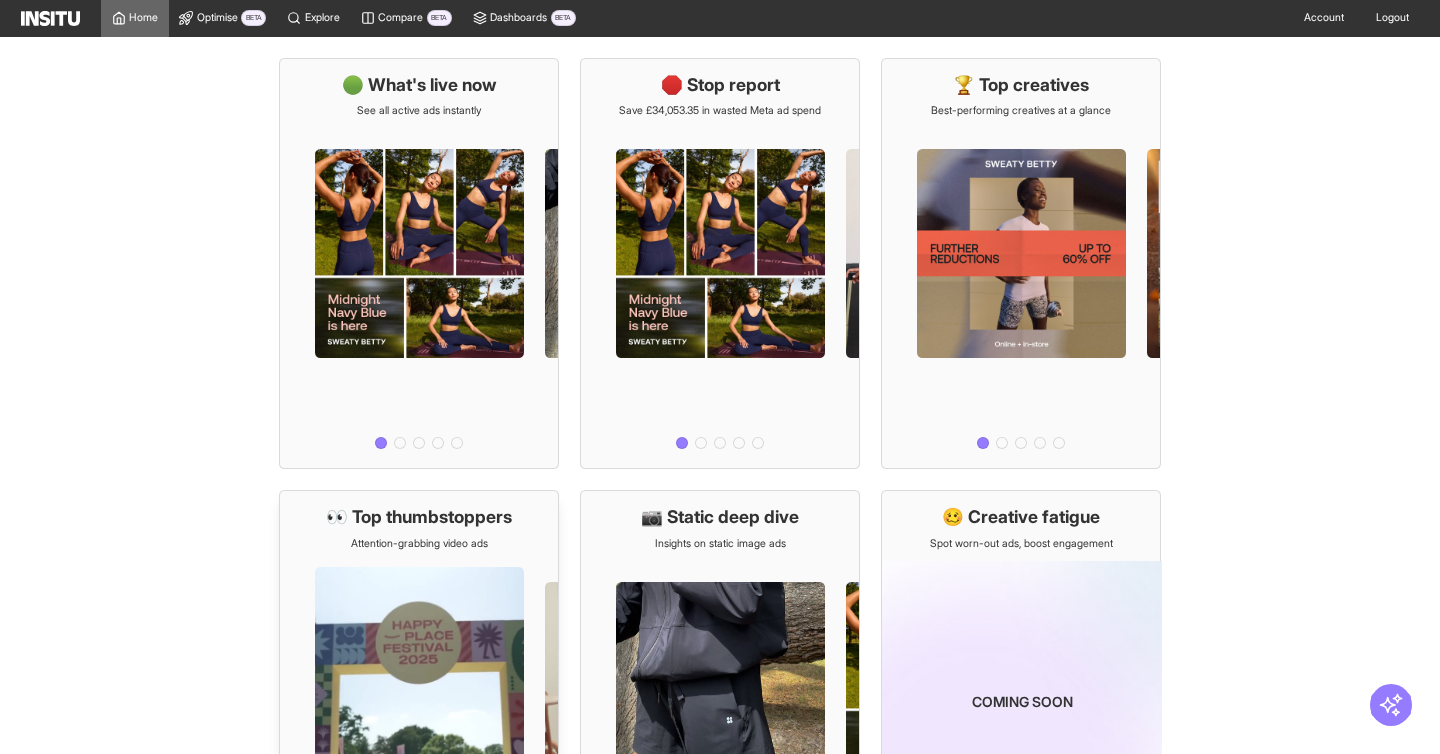click at bounding box center [419, 719] 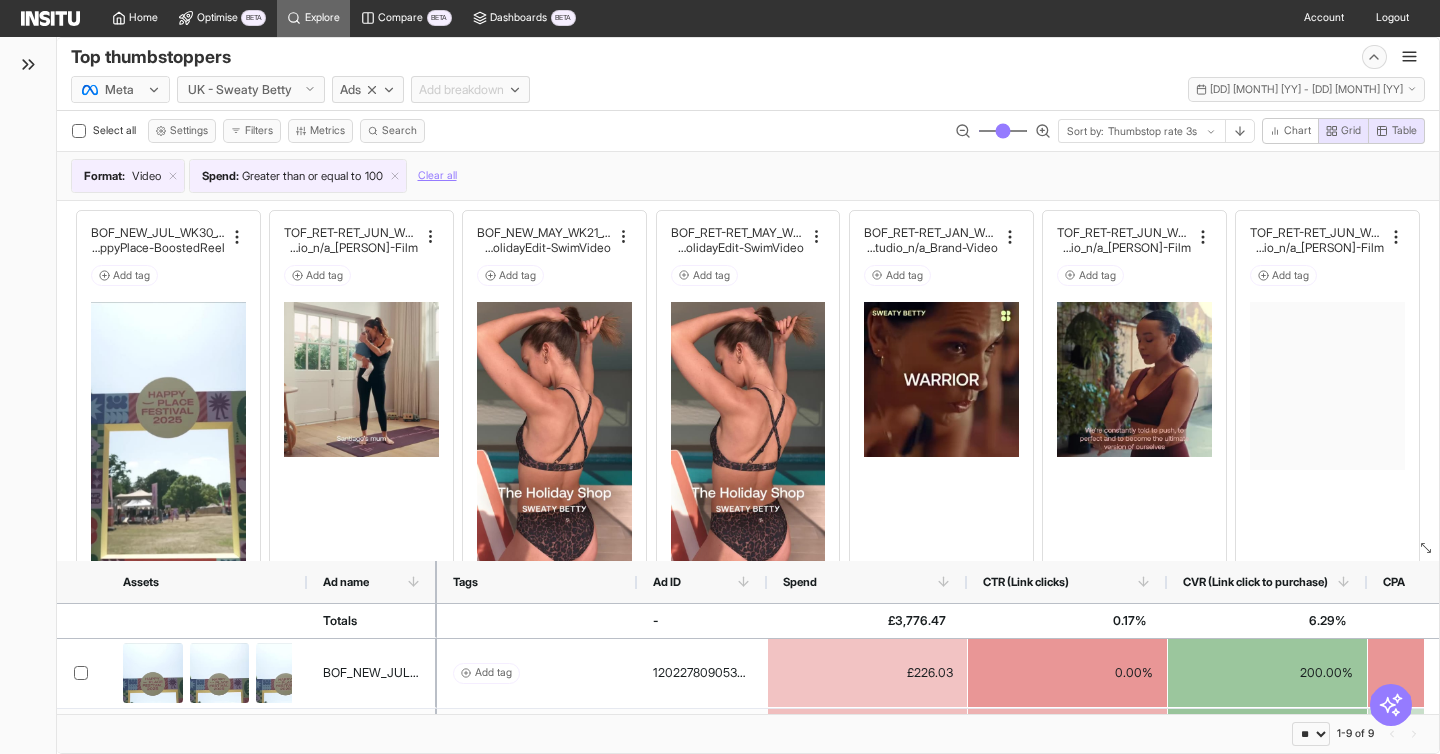 click 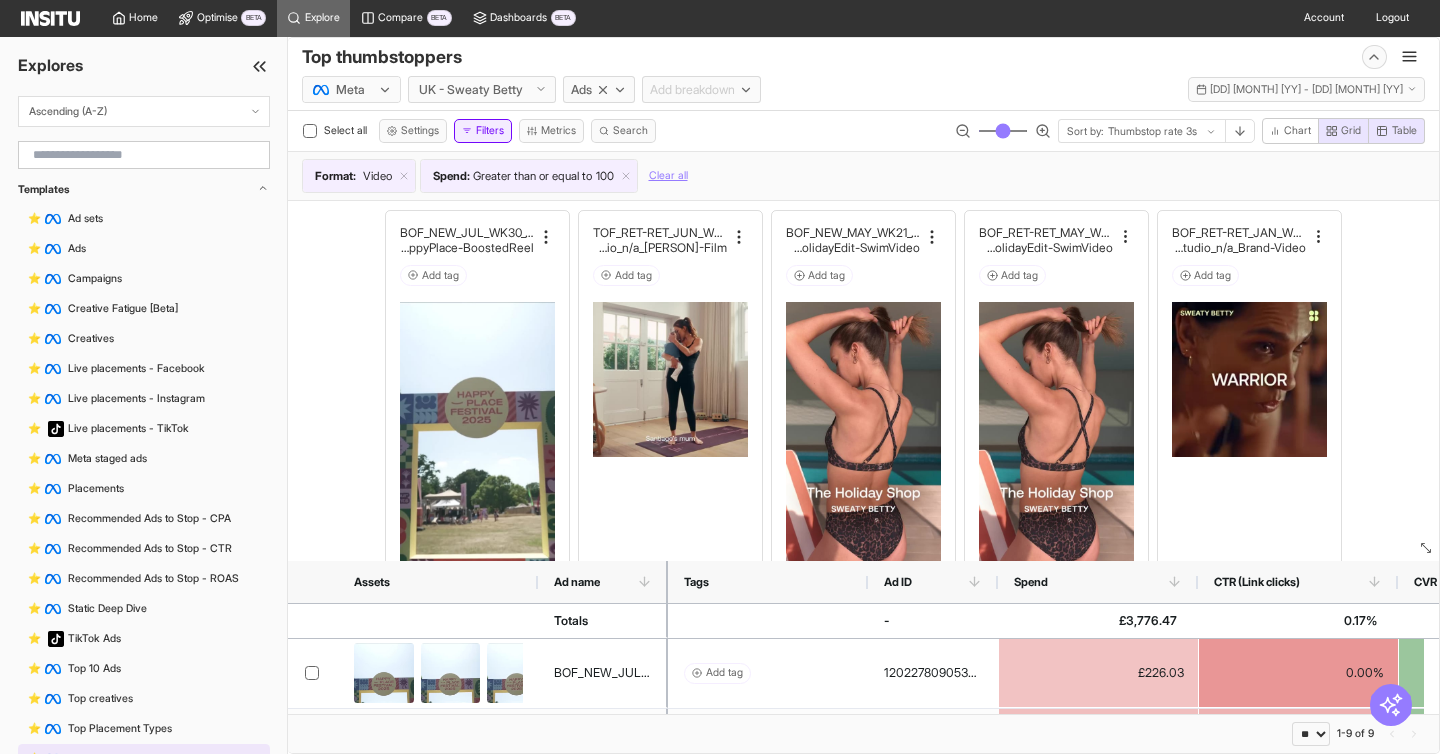 click on "Filters" at bounding box center (483, 131) 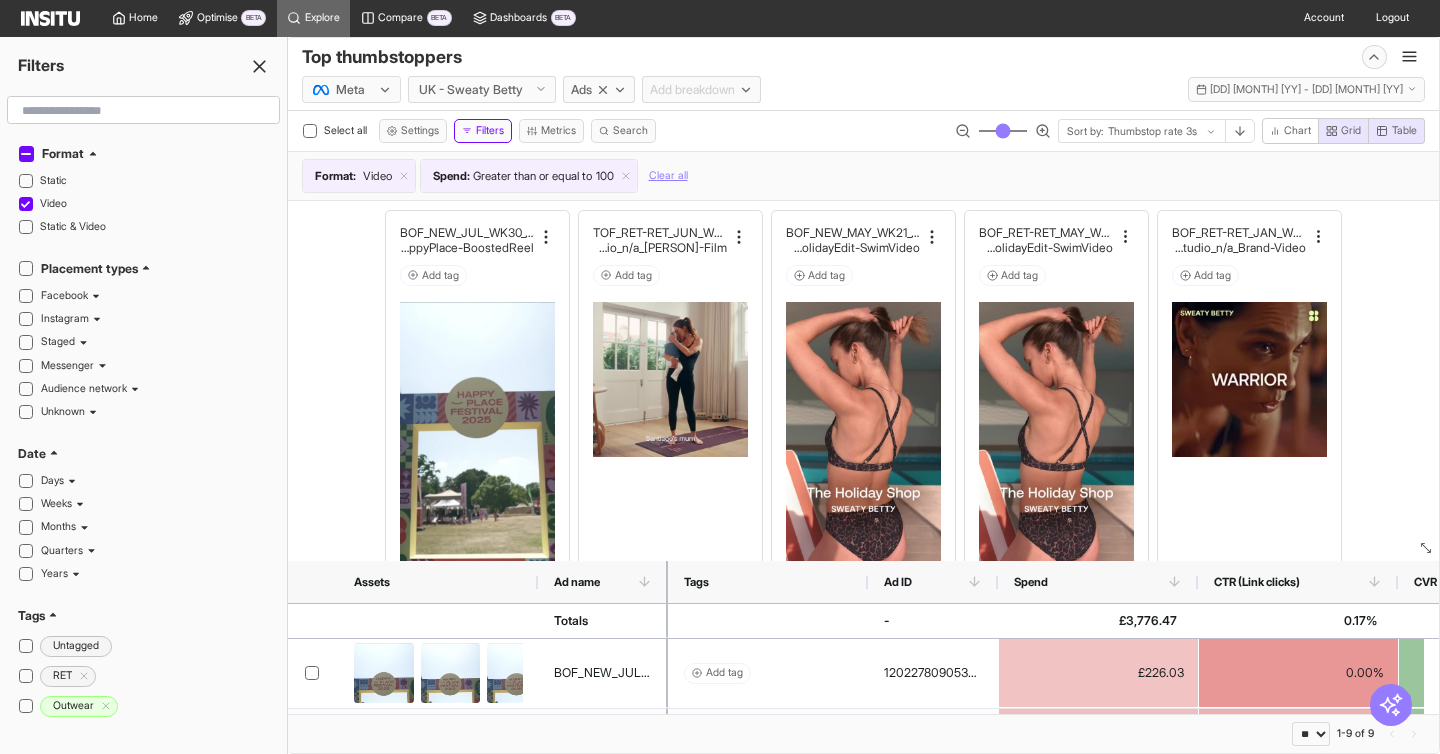 click at bounding box center [143, 111] 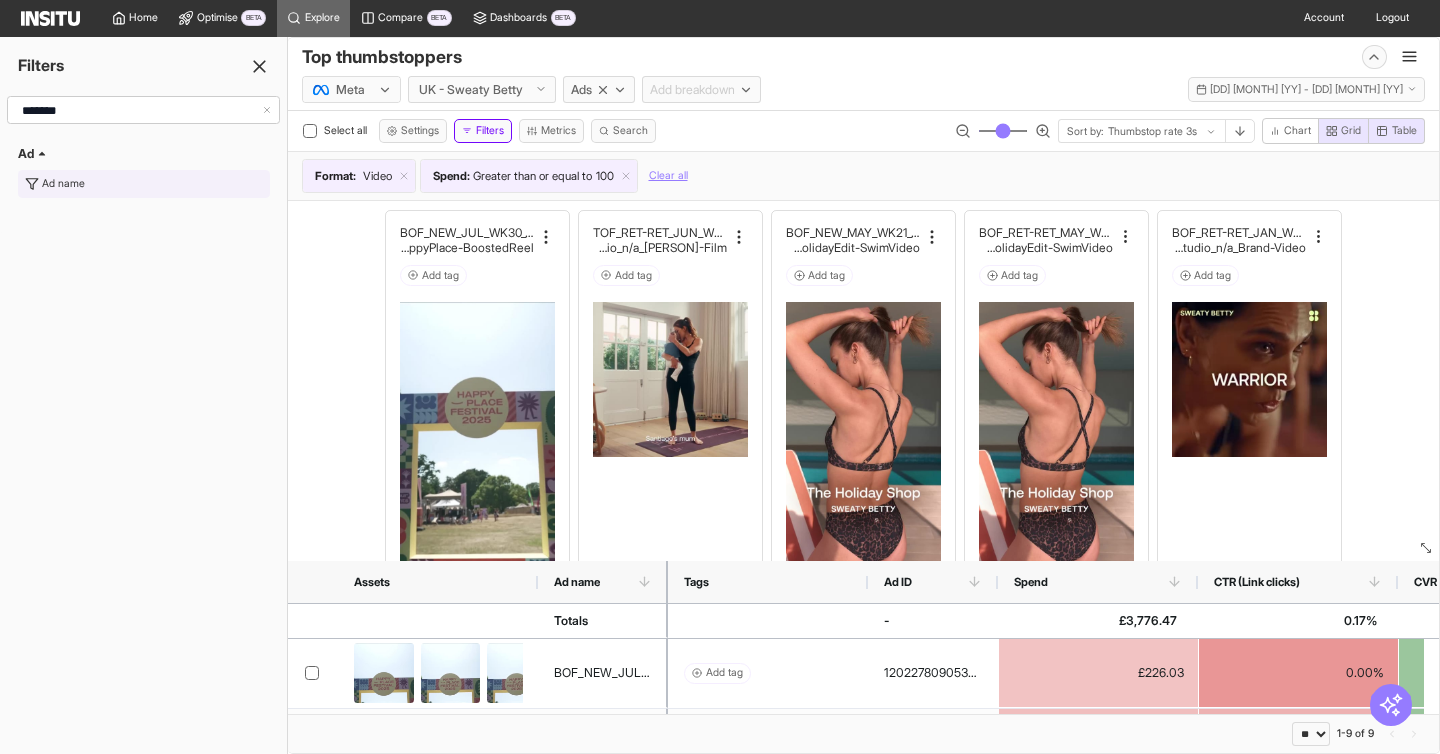 type on "*******" 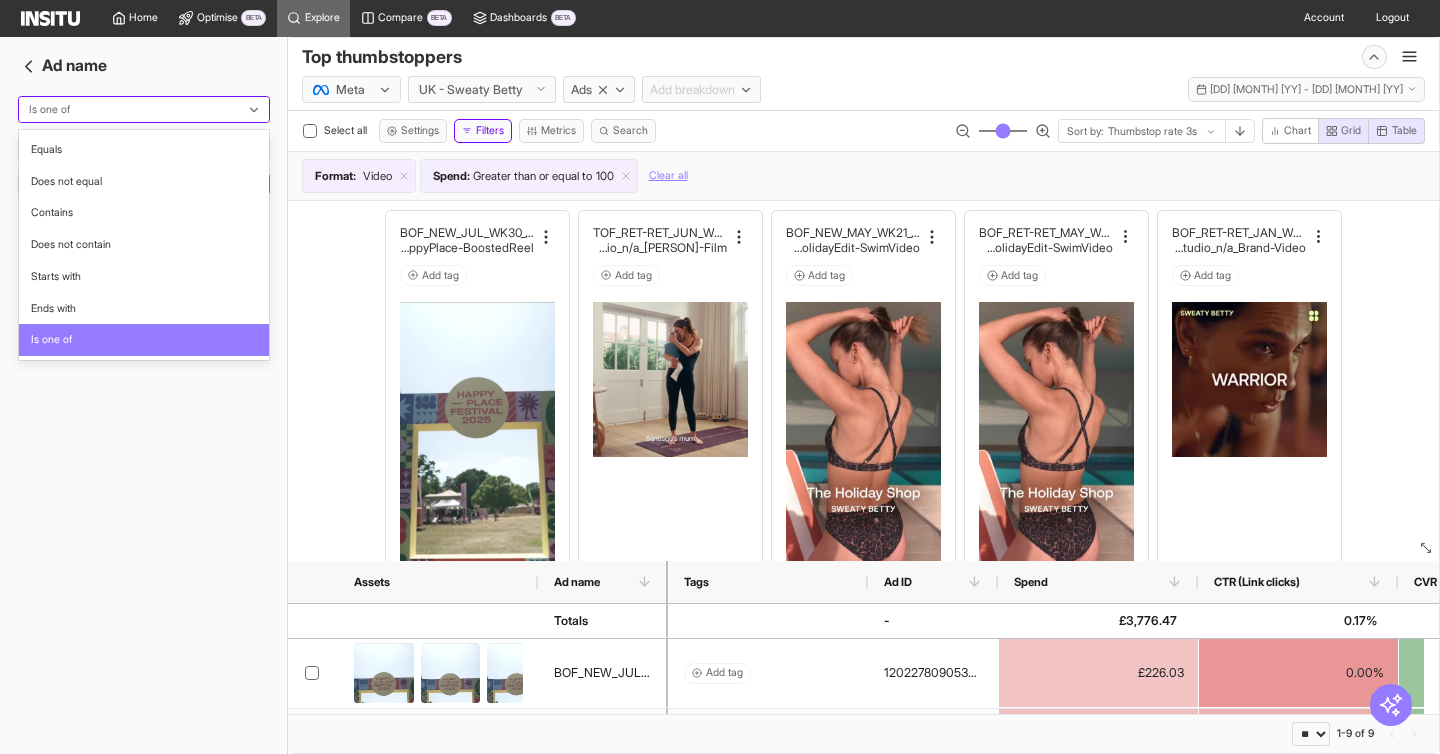 click at bounding box center [132, 110] 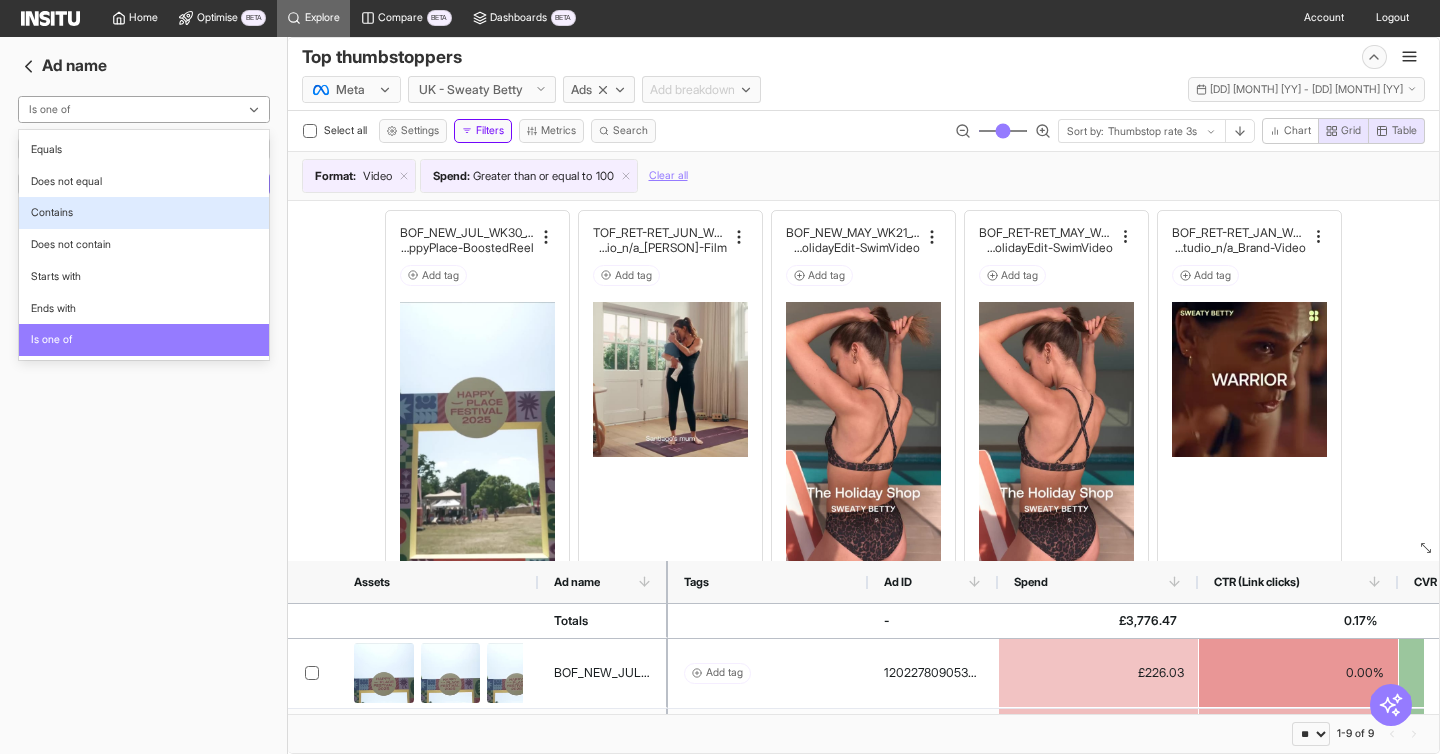 click on "Contains" at bounding box center [144, 213] 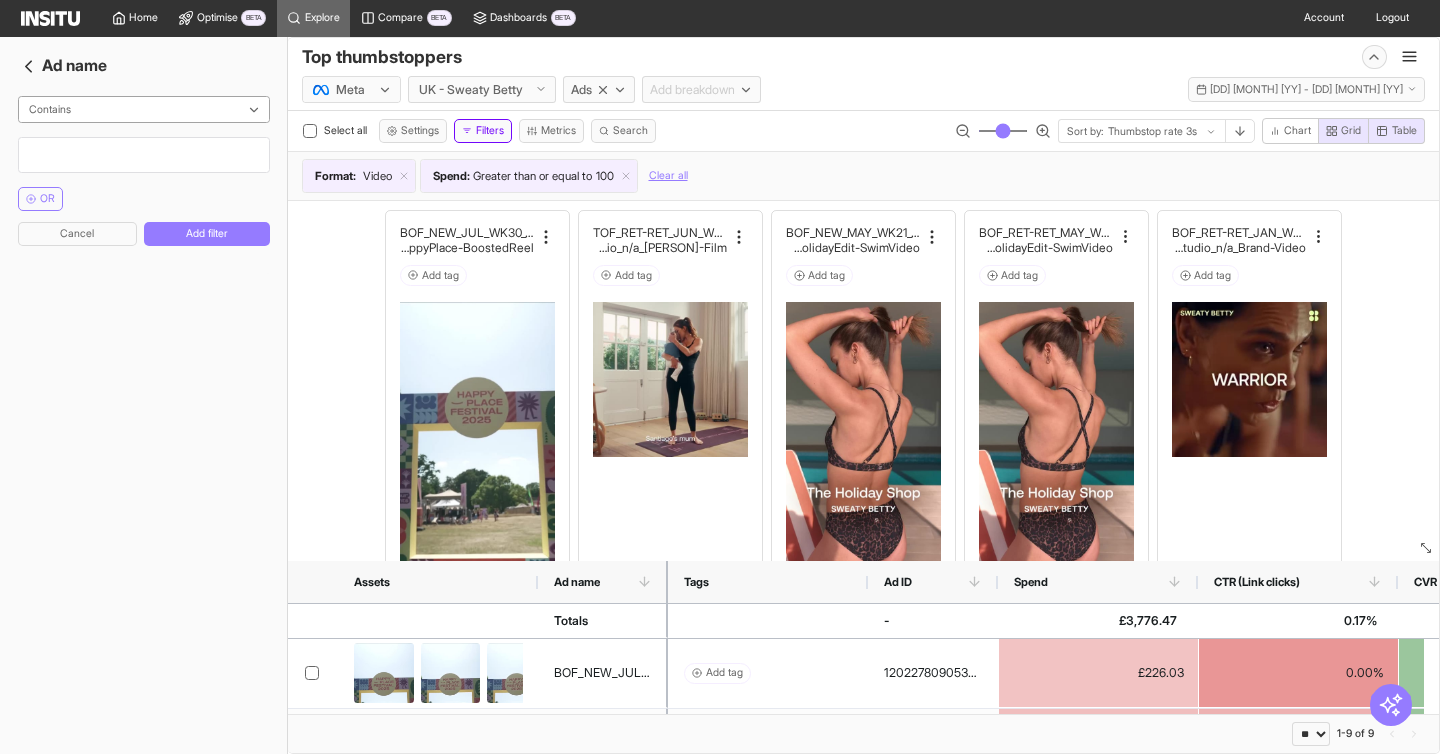 click at bounding box center [144, 155] 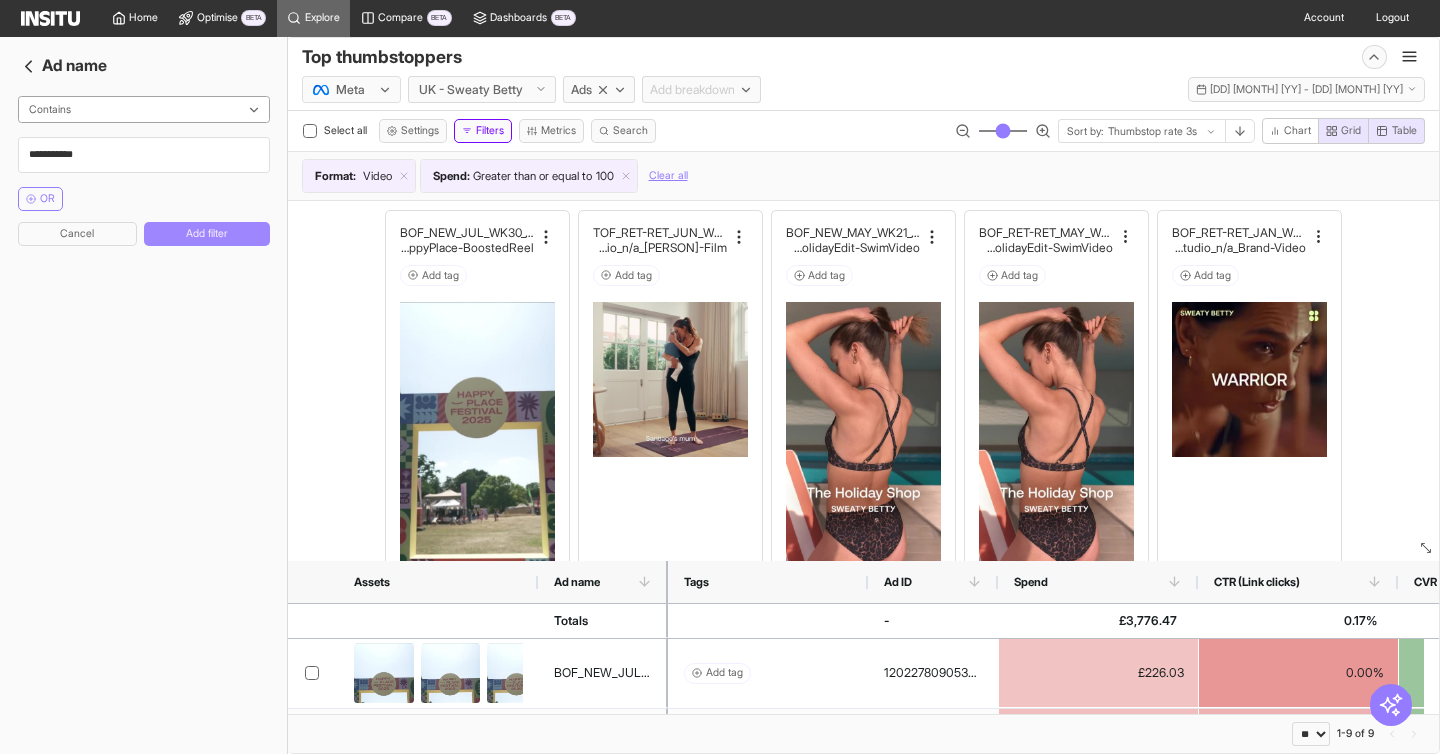 type on "**********" 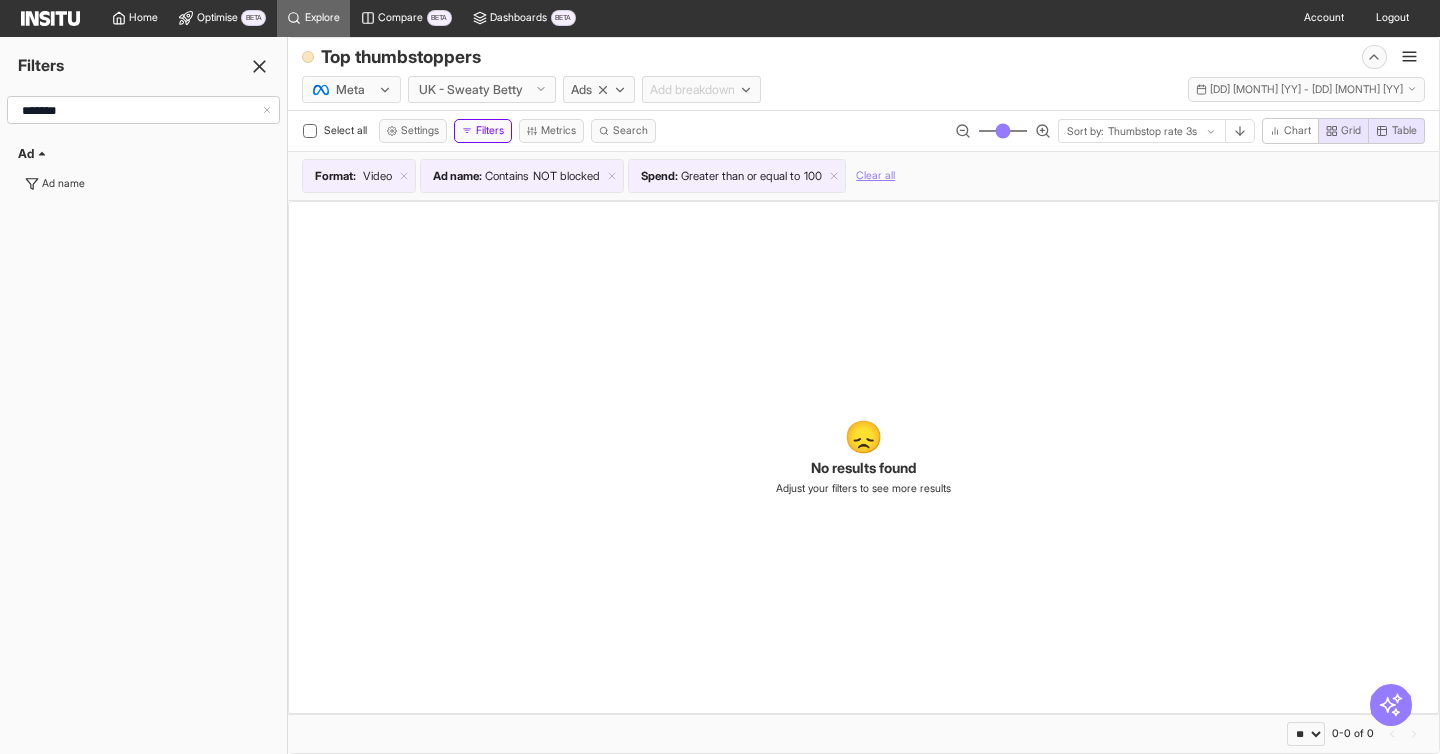 click 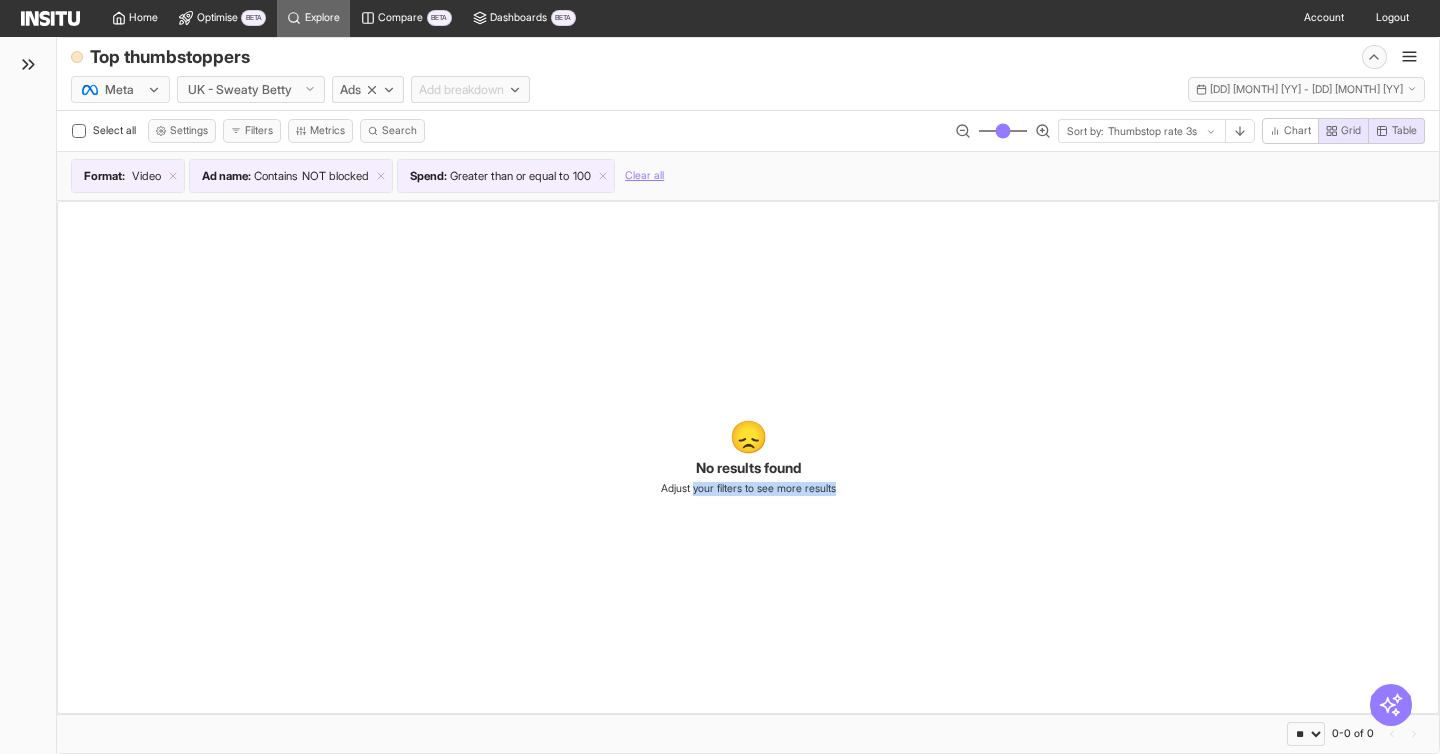 drag, startPoint x: 692, startPoint y: 486, endPoint x: 885, endPoint y: 498, distance: 193.3727 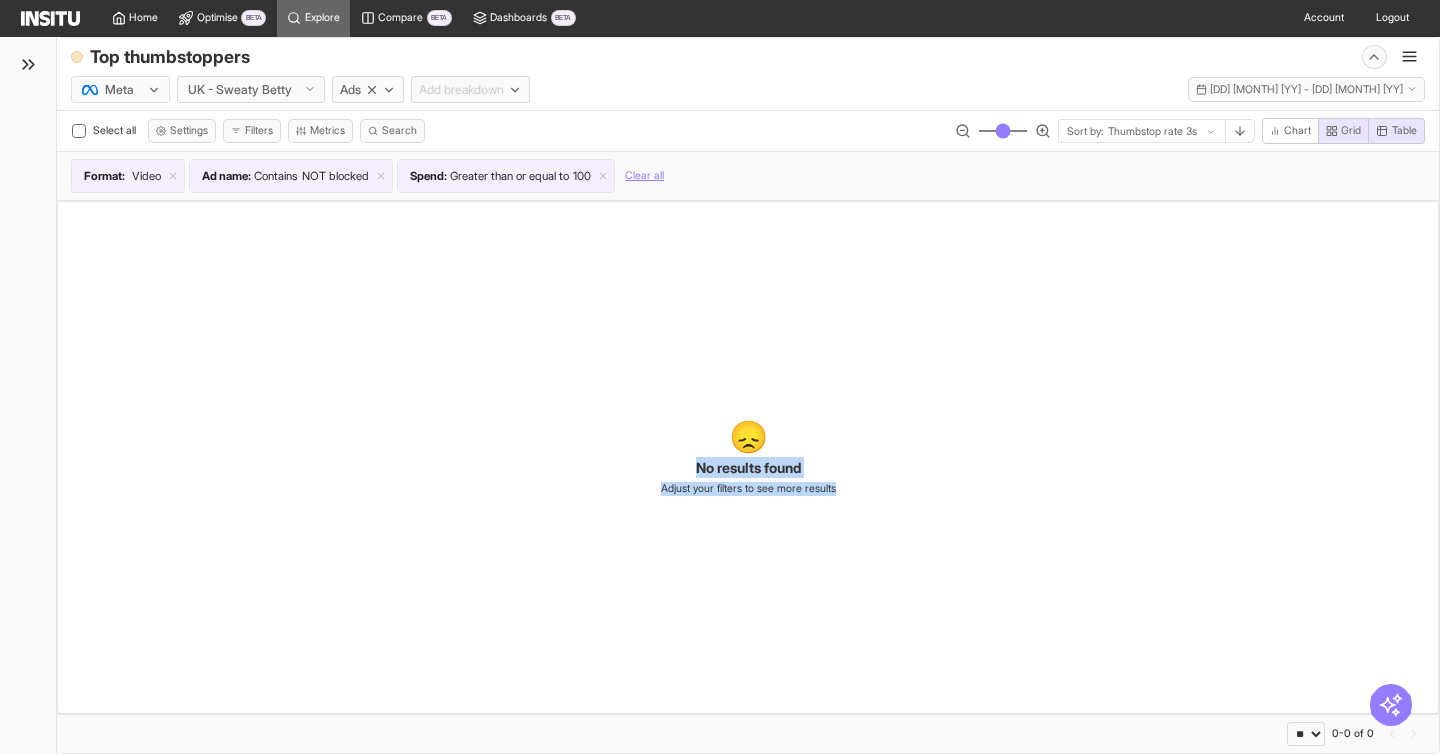 drag, startPoint x: 645, startPoint y: 415, endPoint x: 876, endPoint y: 579, distance: 283.29666 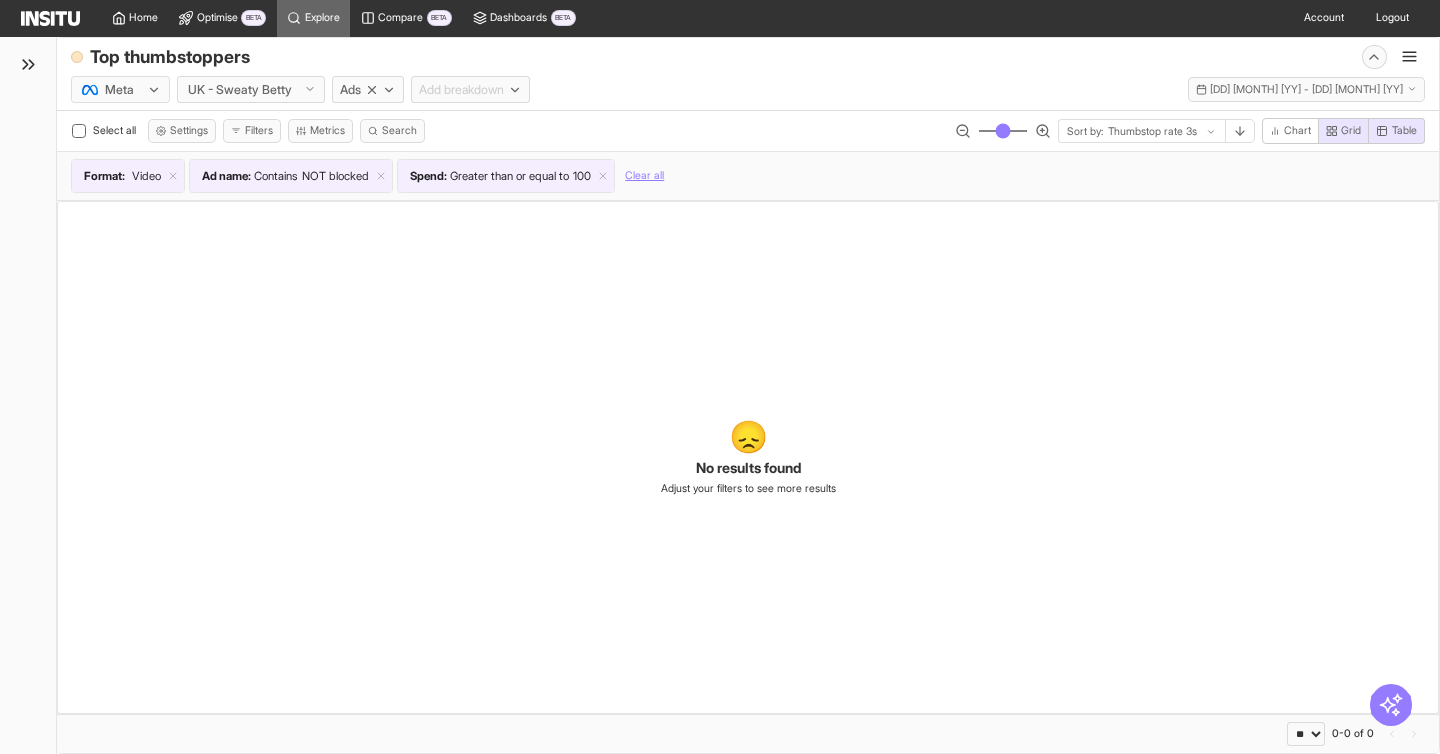 click on "😞 No results found Adjust your filters to see more results" at bounding box center (748, 457) 